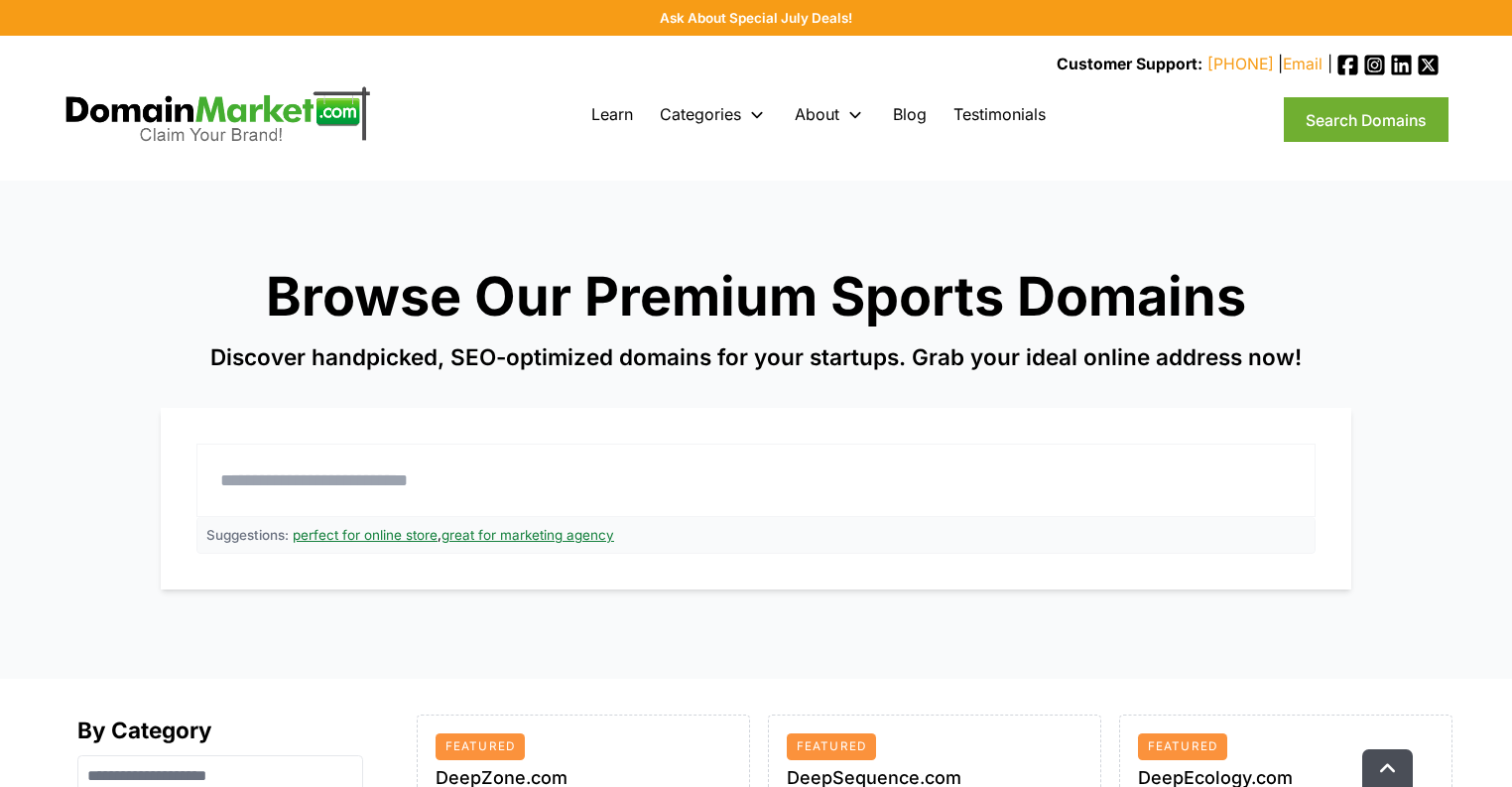 scroll, scrollTop: 556, scrollLeft: 0, axis: vertical 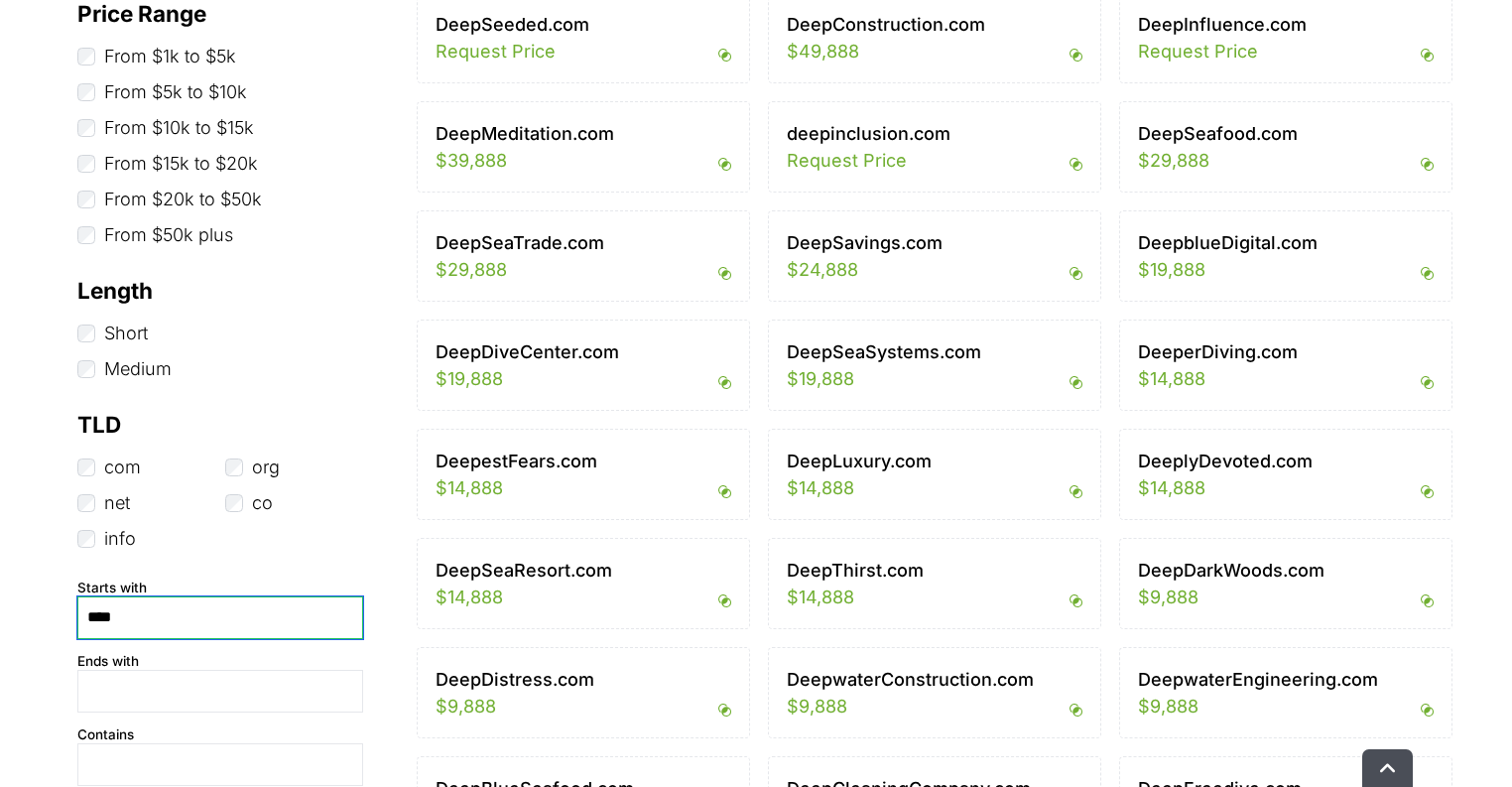 drag, startPoint x: 147, startPoint y: 616, endPoint x: 0, endPoint y: 625, distance: 147.27525 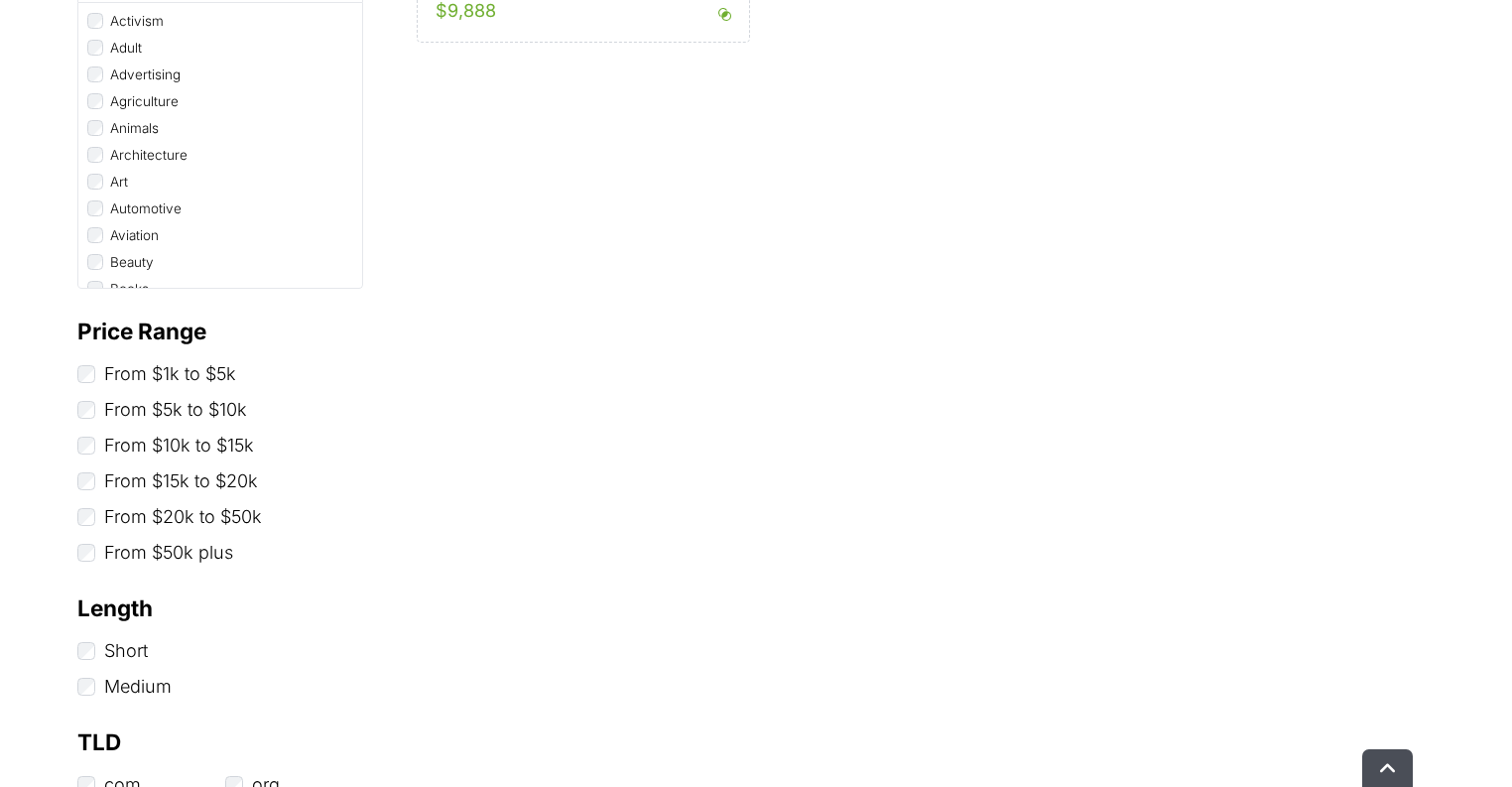 scroll, scrollTop: 476, scrollLeft: 0, axis: vertical 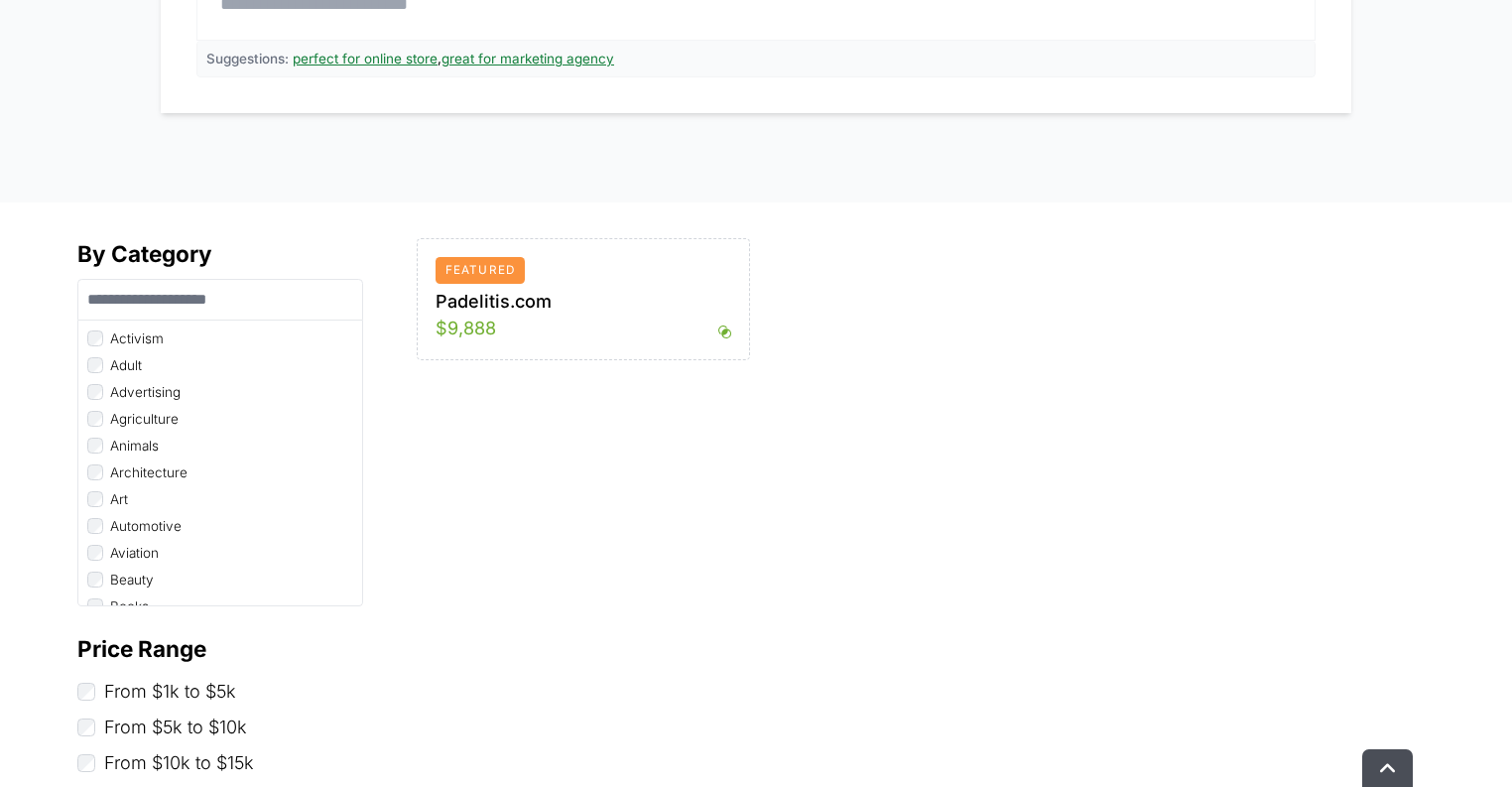 type on "*****" 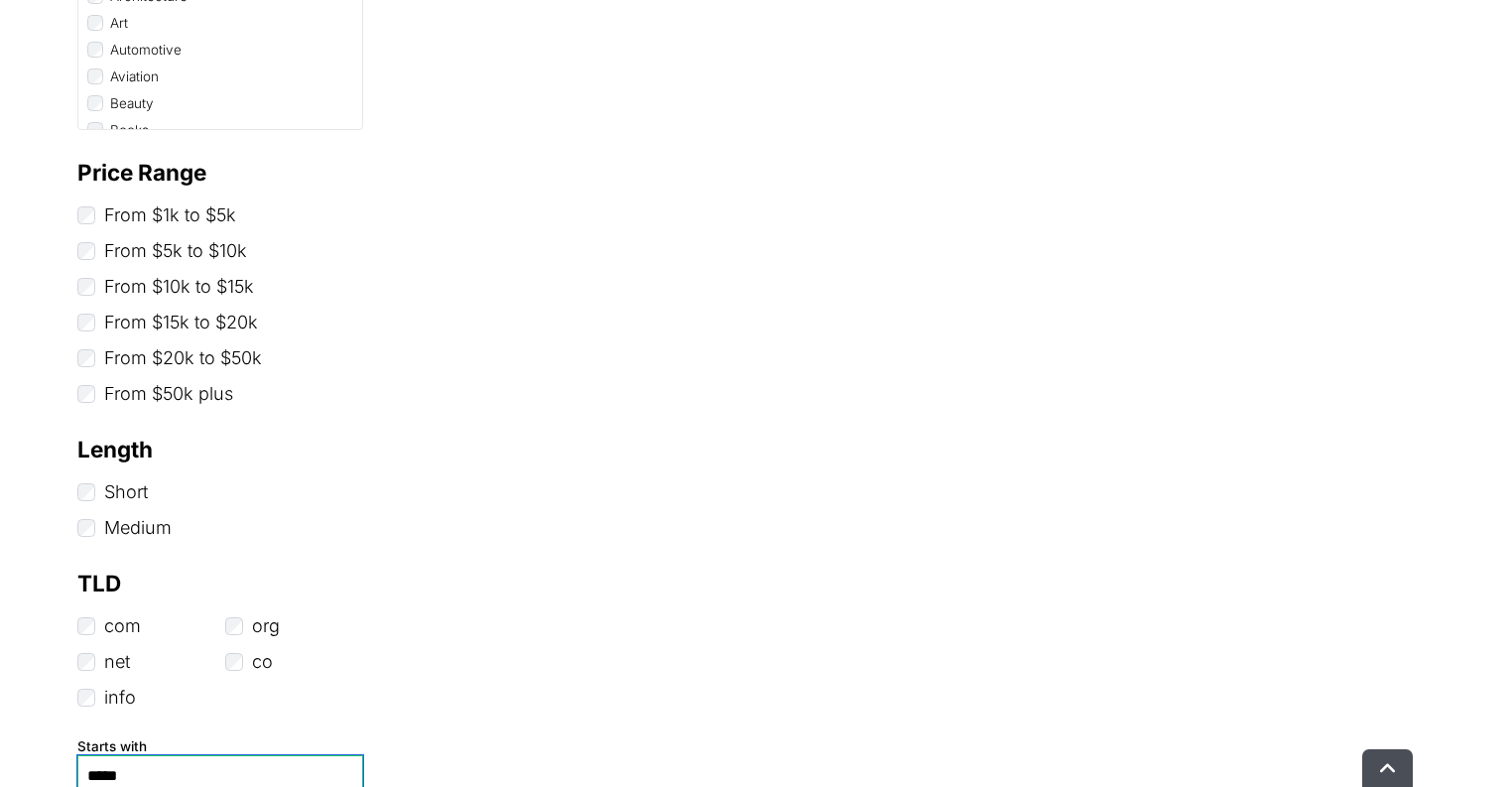 scroll, scrollTop: 635, scrollLeft: 0, axis: vertical 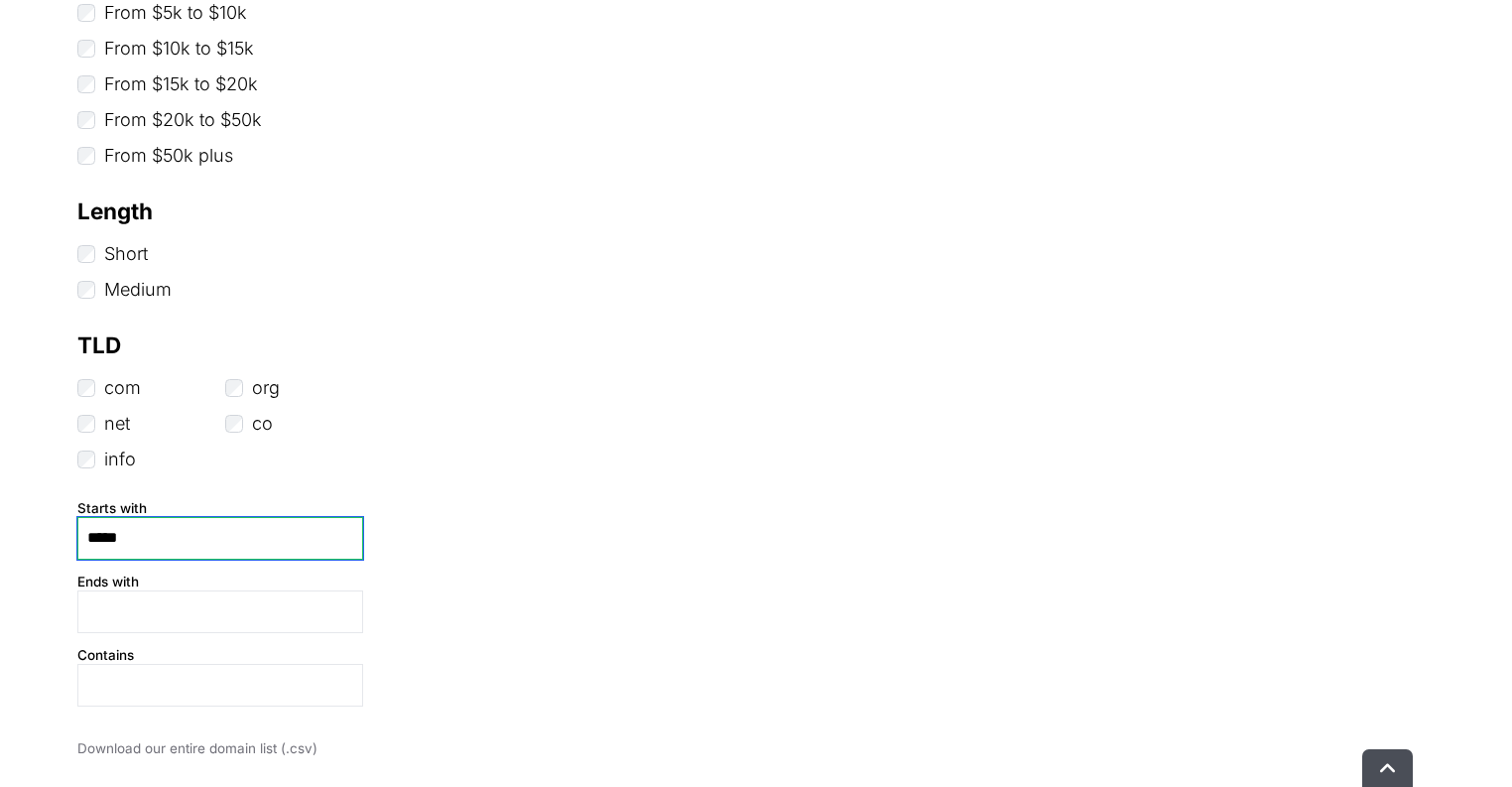 drag, startPoint x: 159, startPoint y: 544, endPoint x: 0, endPoint y: 531, distance: 159.53056 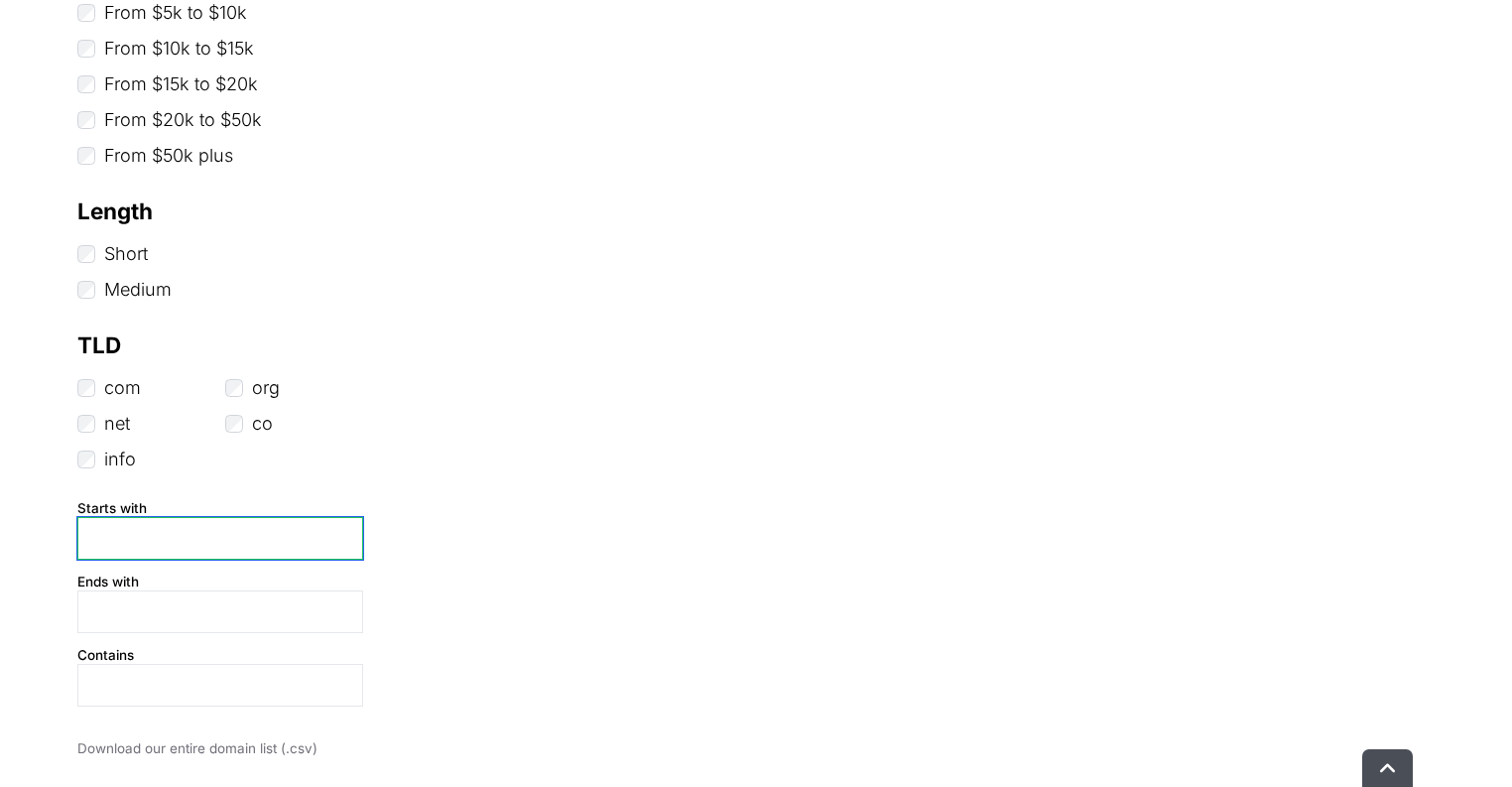 type 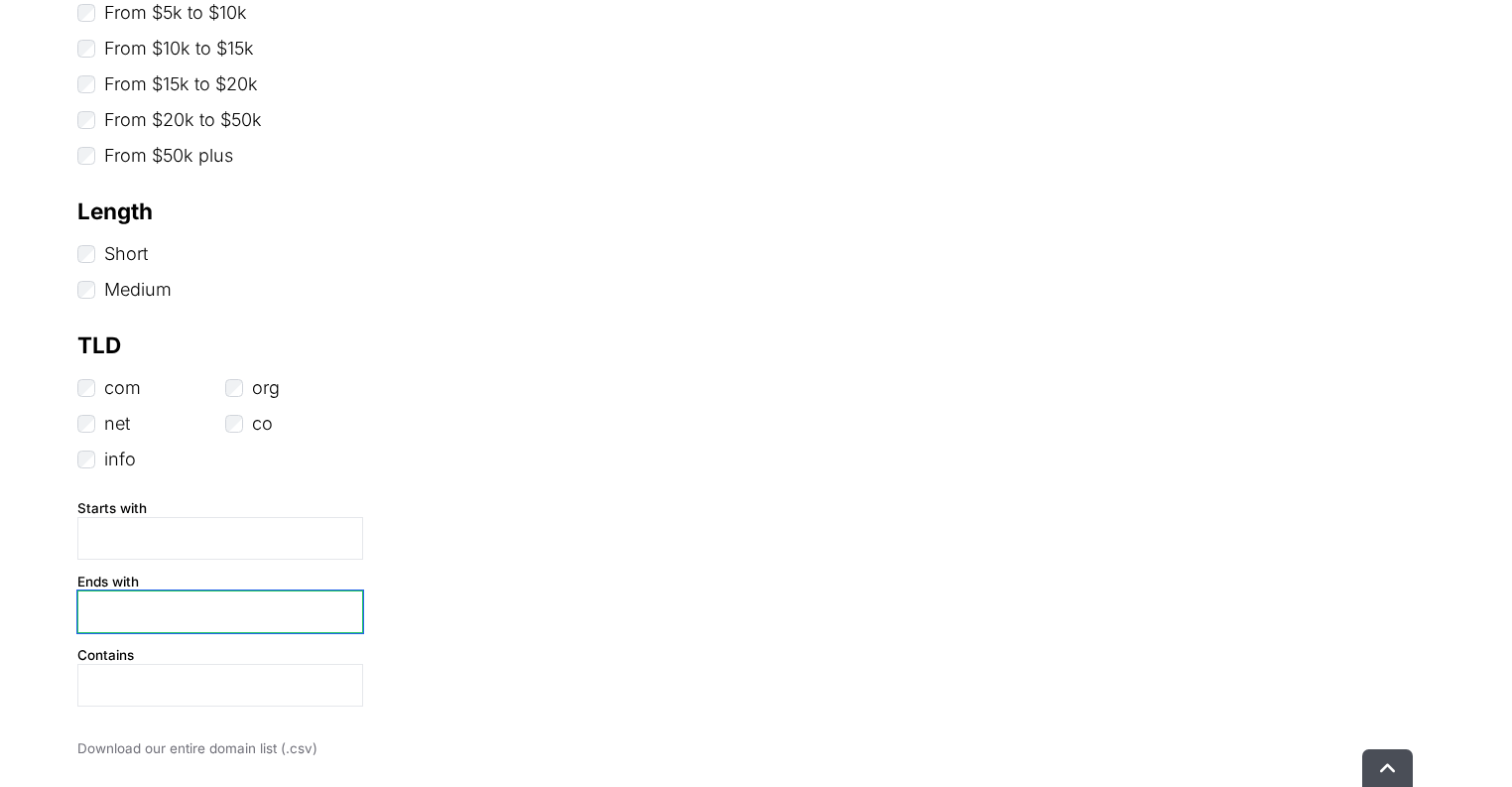 drag, startPoint x: 183, startPoint y: 623, endPoint x: 193, endPoint y: 633, distance: 14.142136 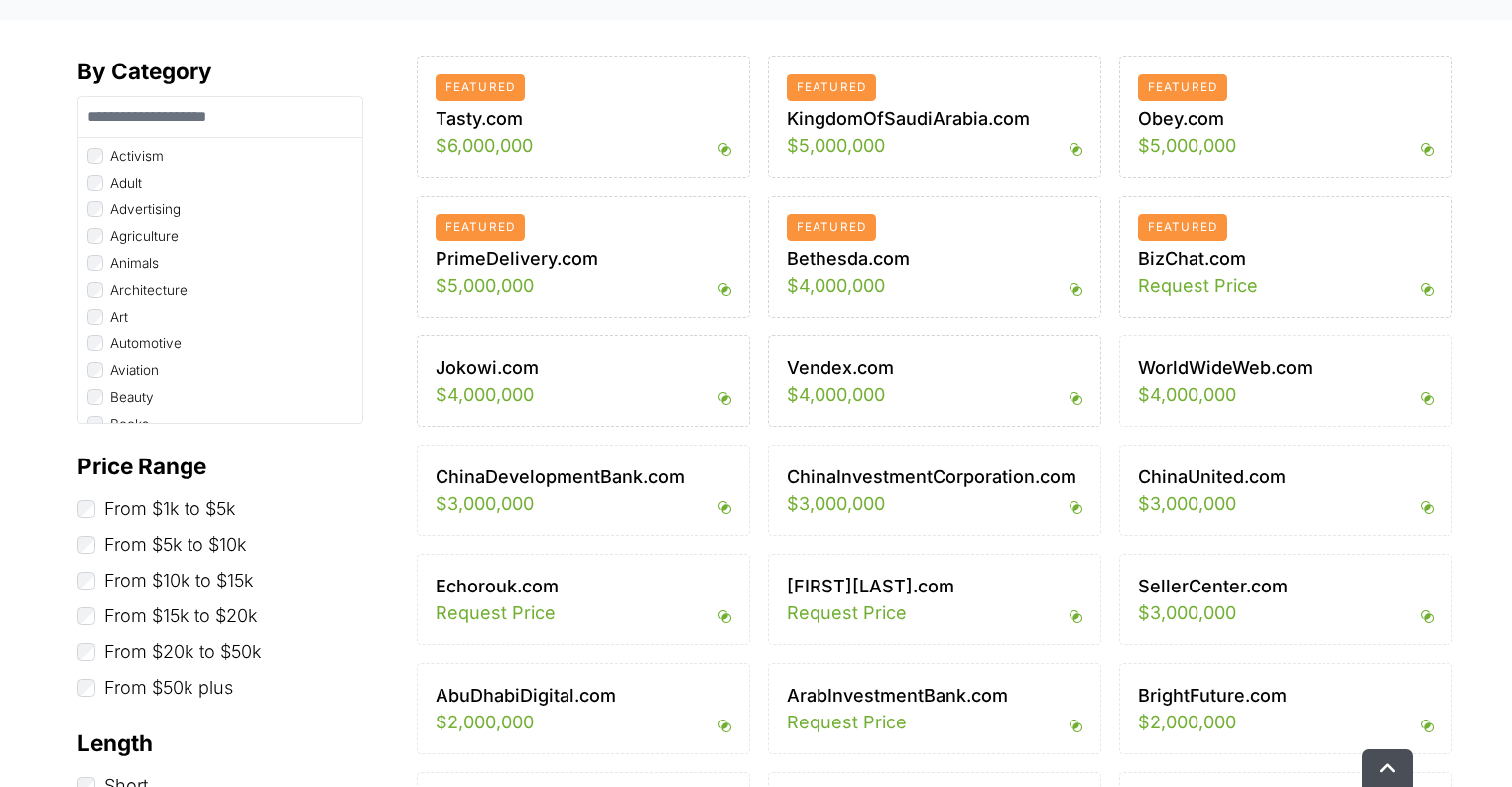 scroll, scrollTop: 635, scrollLeft: 0, axis: vertical 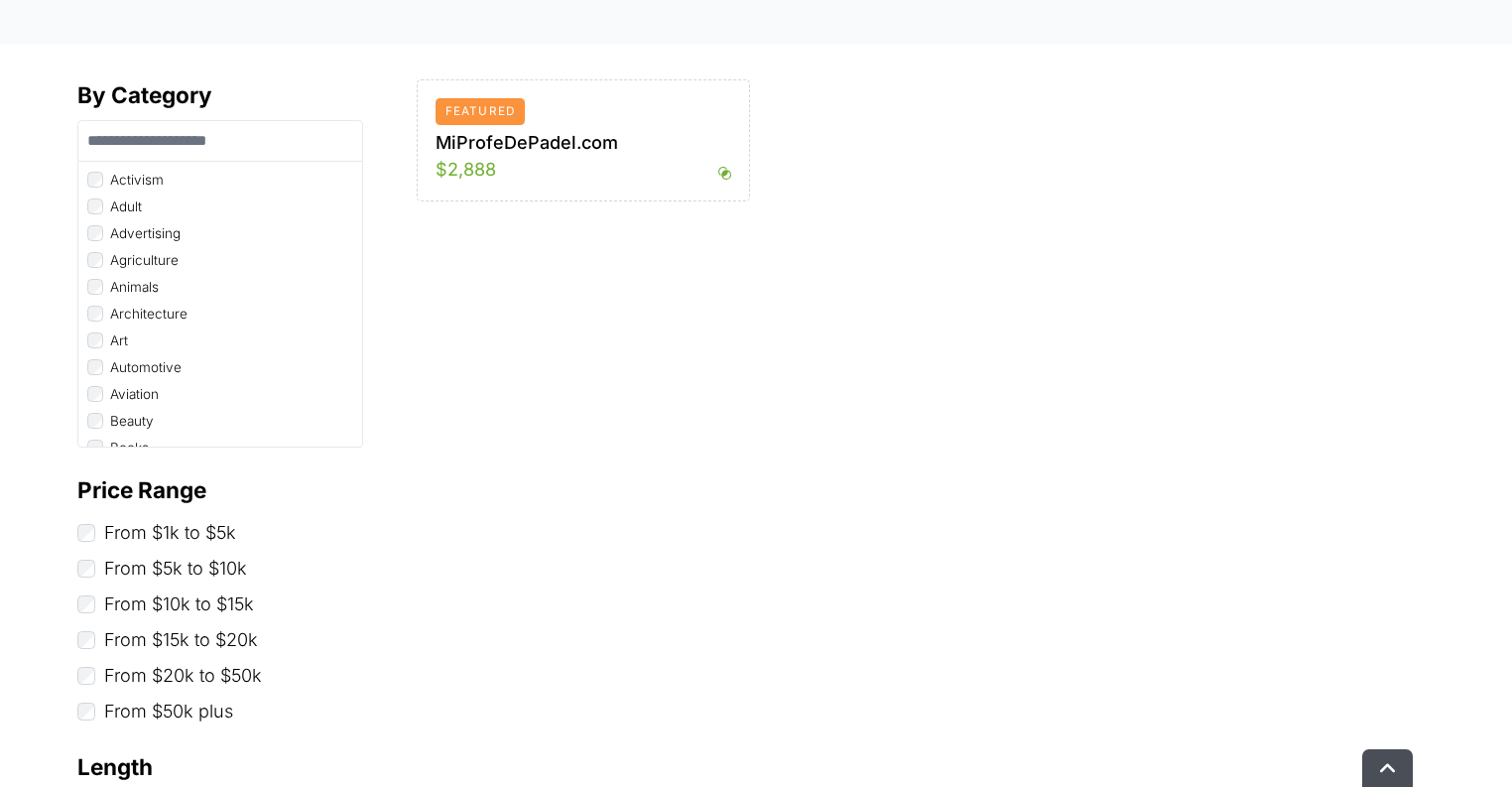type on "*****" 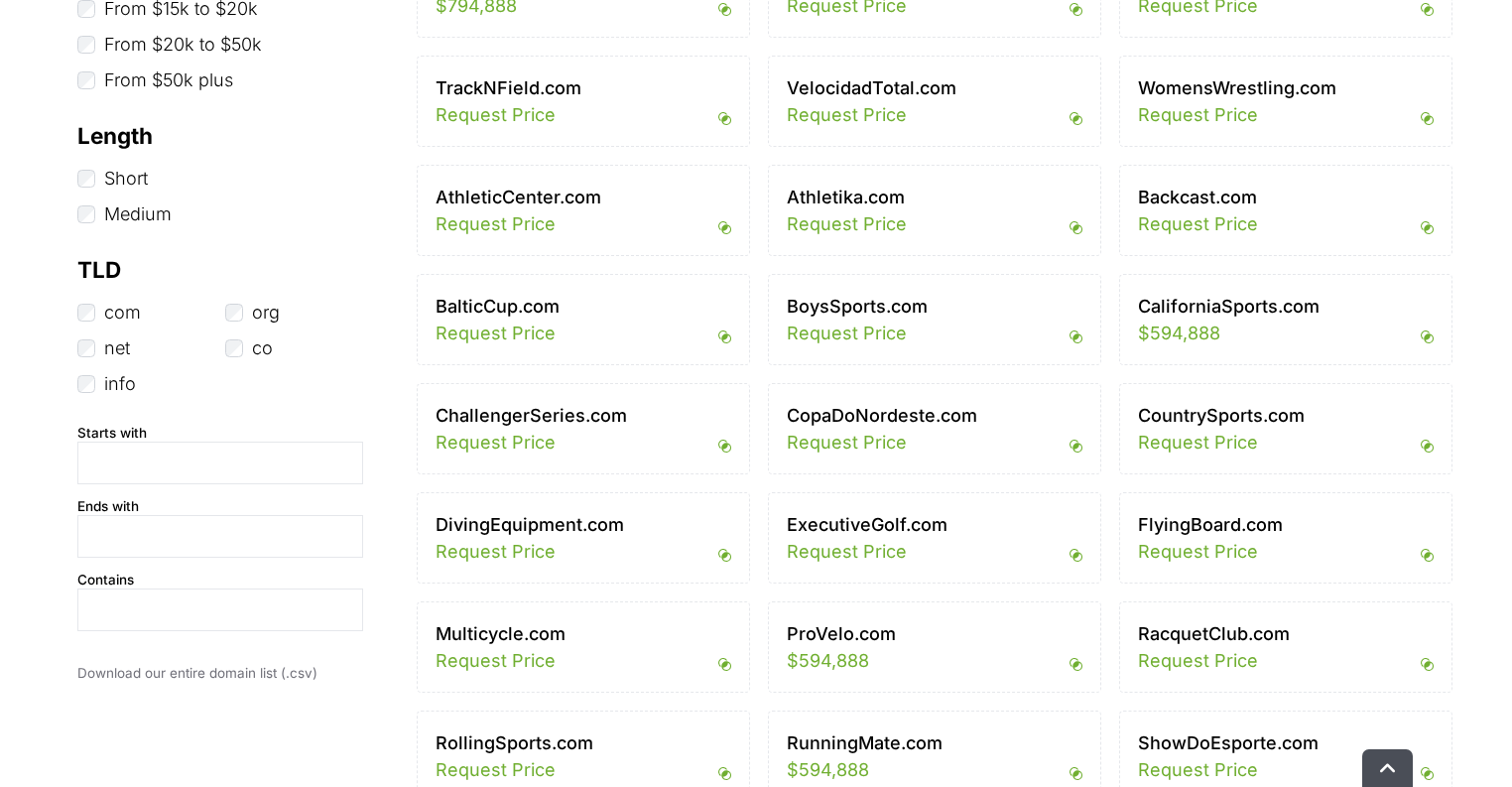 scroll, scrollTop: 1350, scrollLeft: 0, axis: vertical 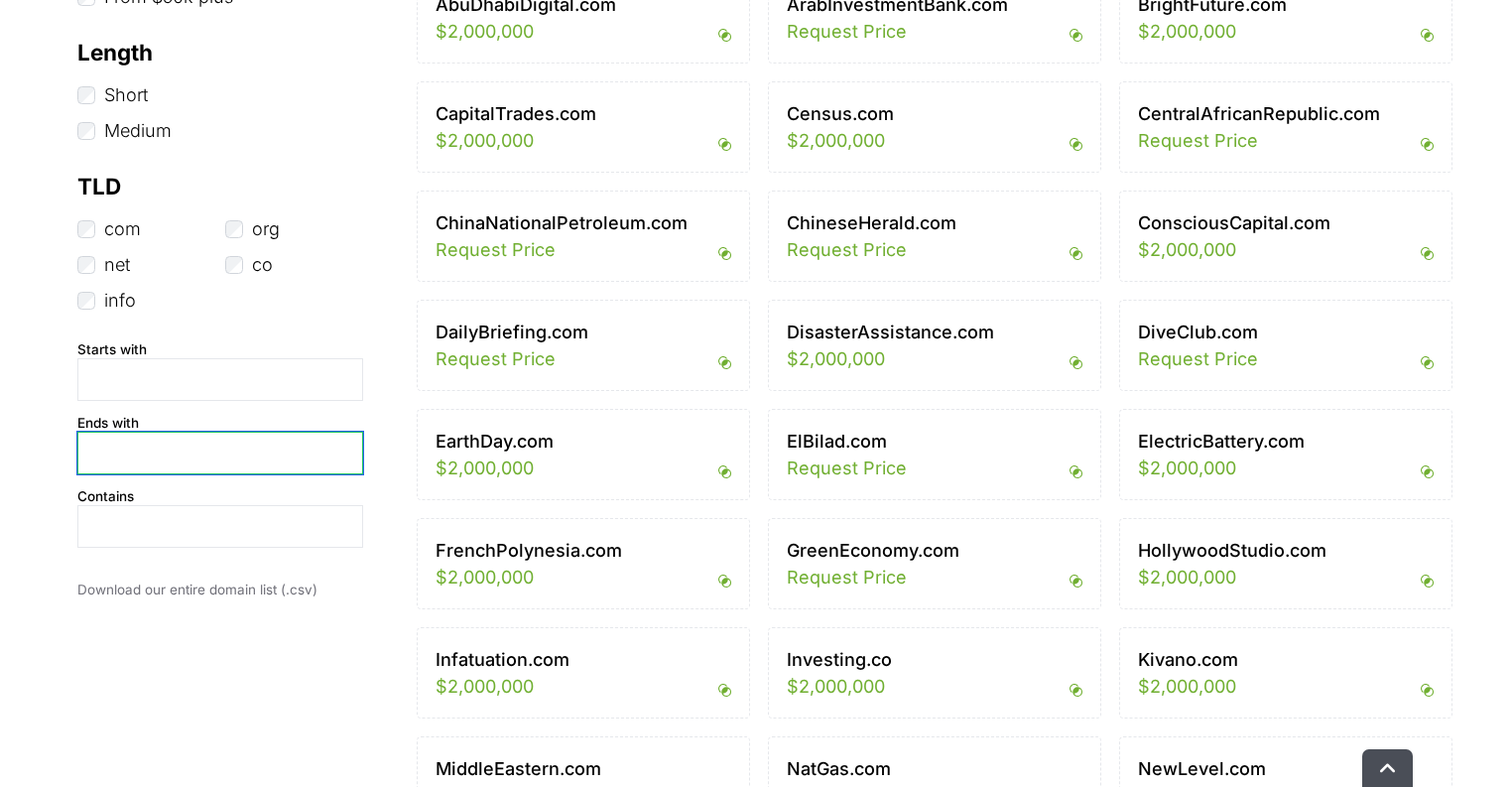 click at bounding box center (220, 453) 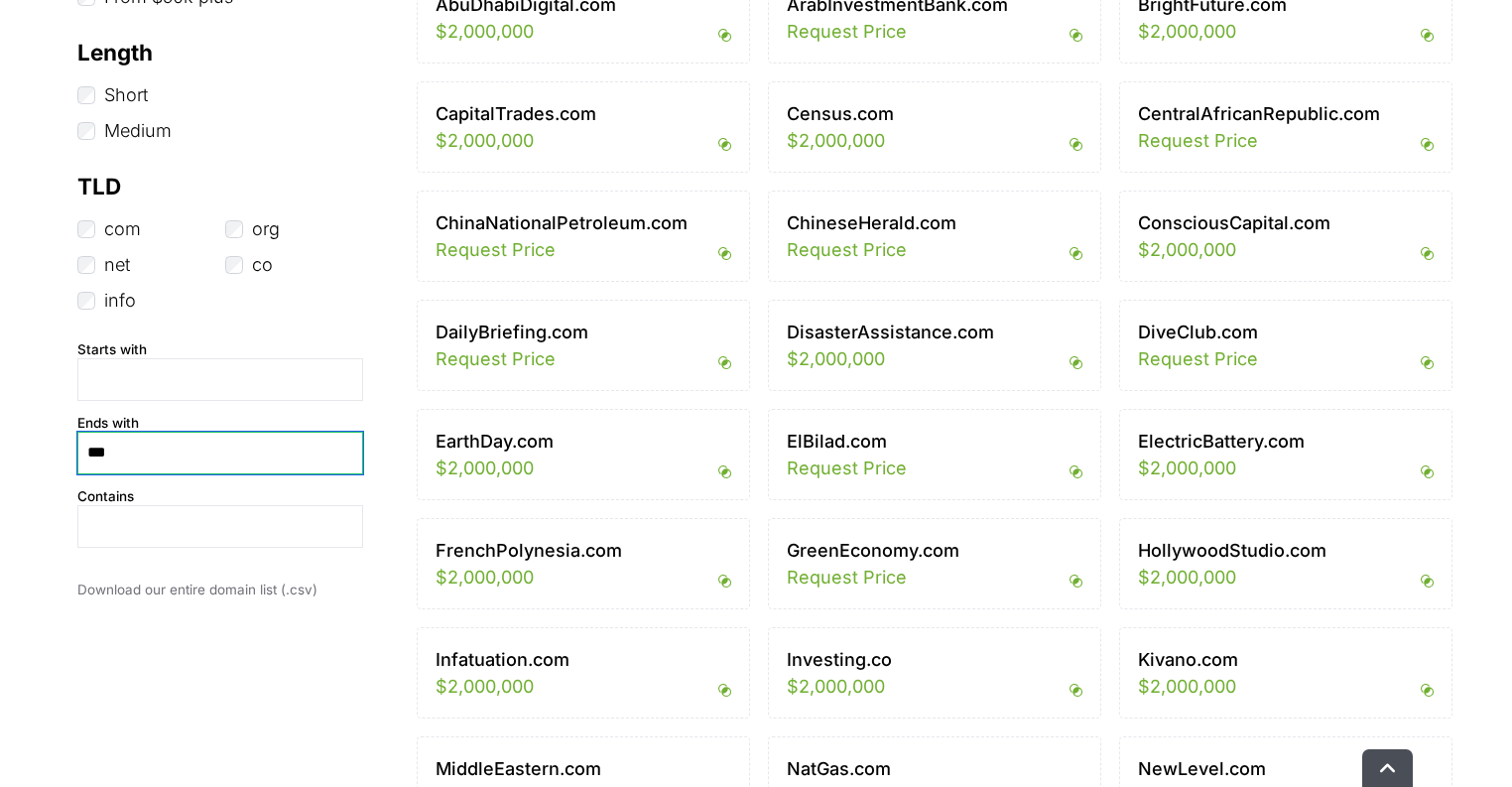 type on "****" 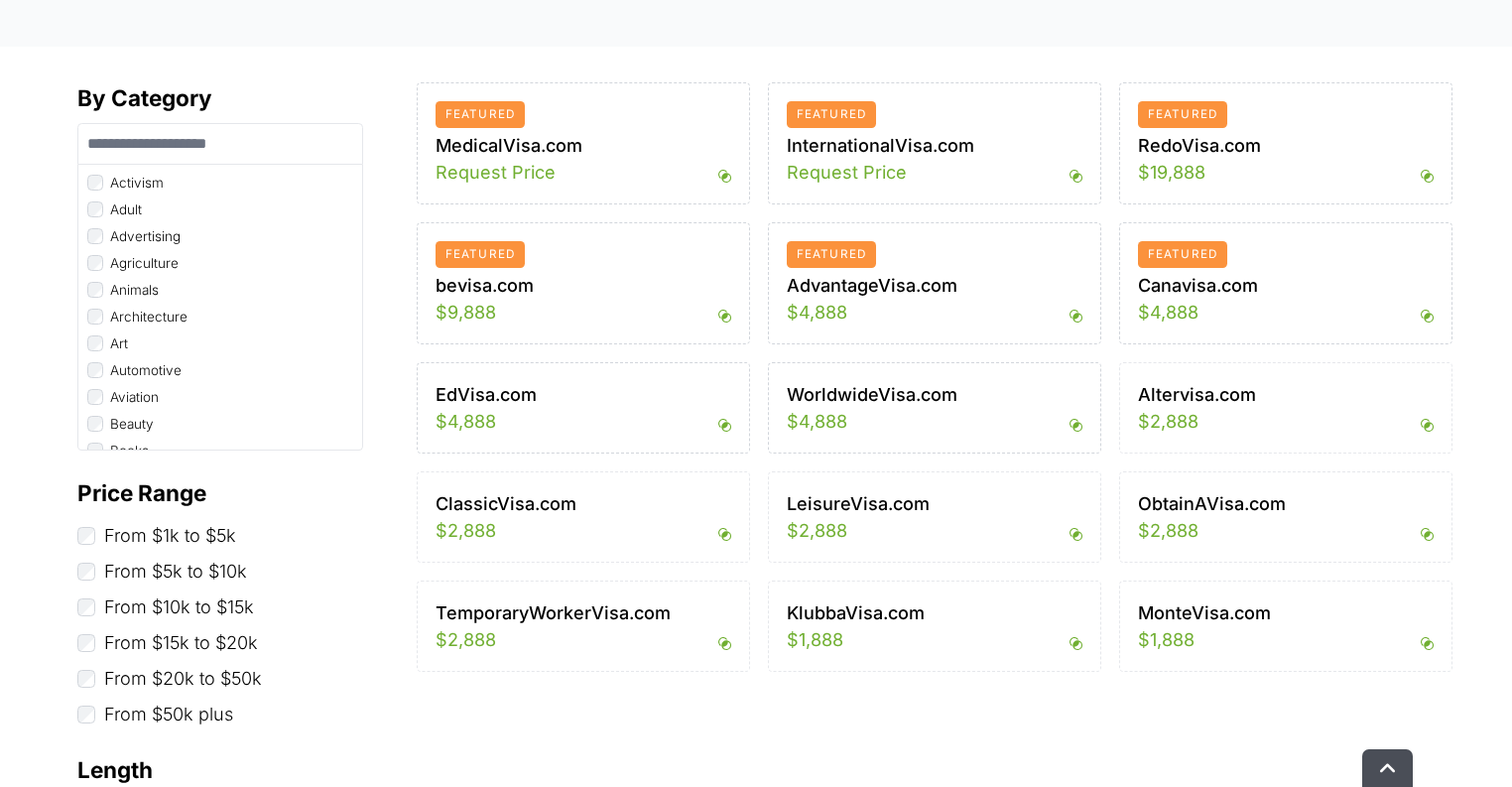 scroll, scrollTop: 556, scrollLeft: 0, axis: vertical 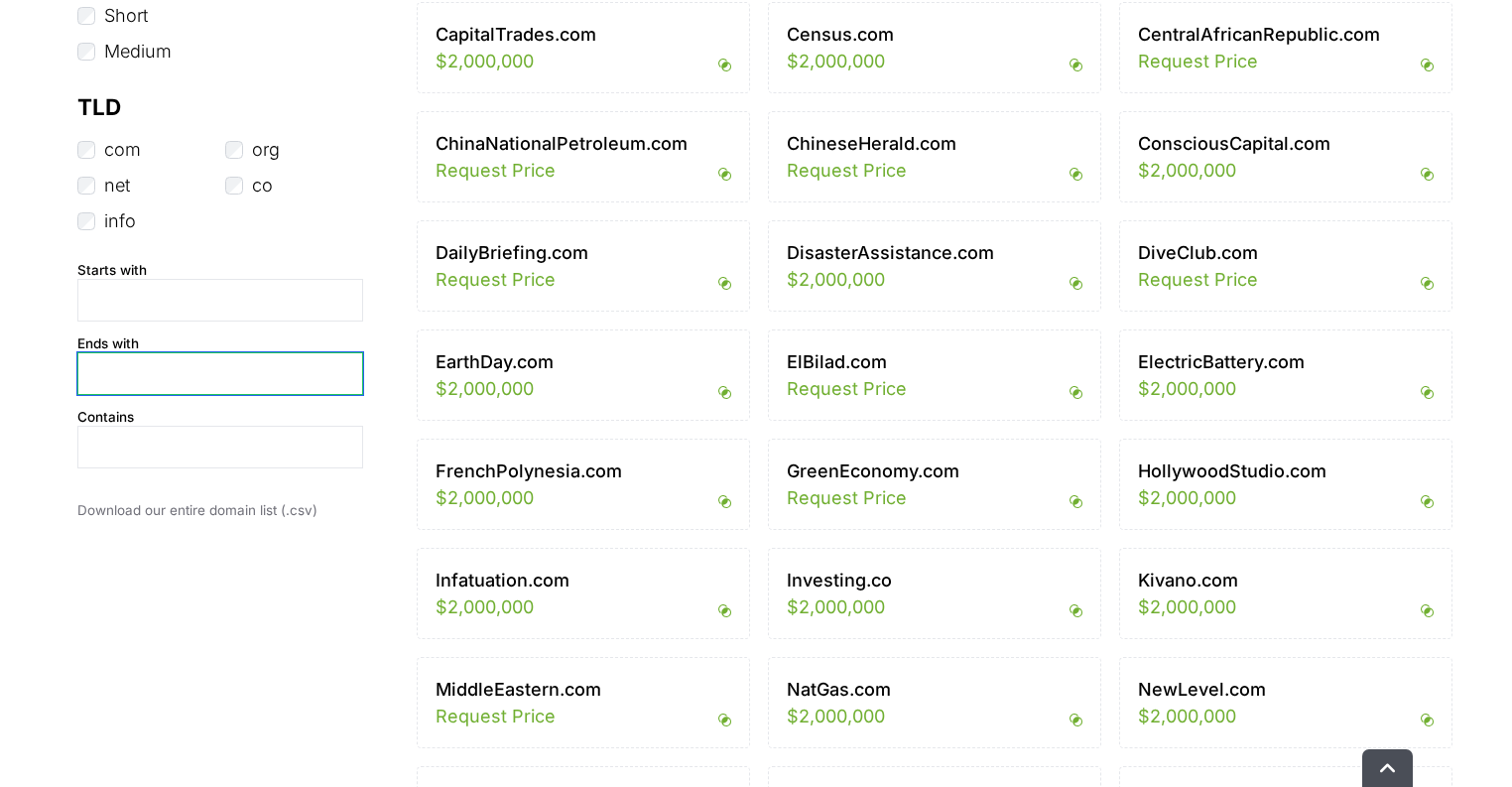 click at bounding box center [220, 373] 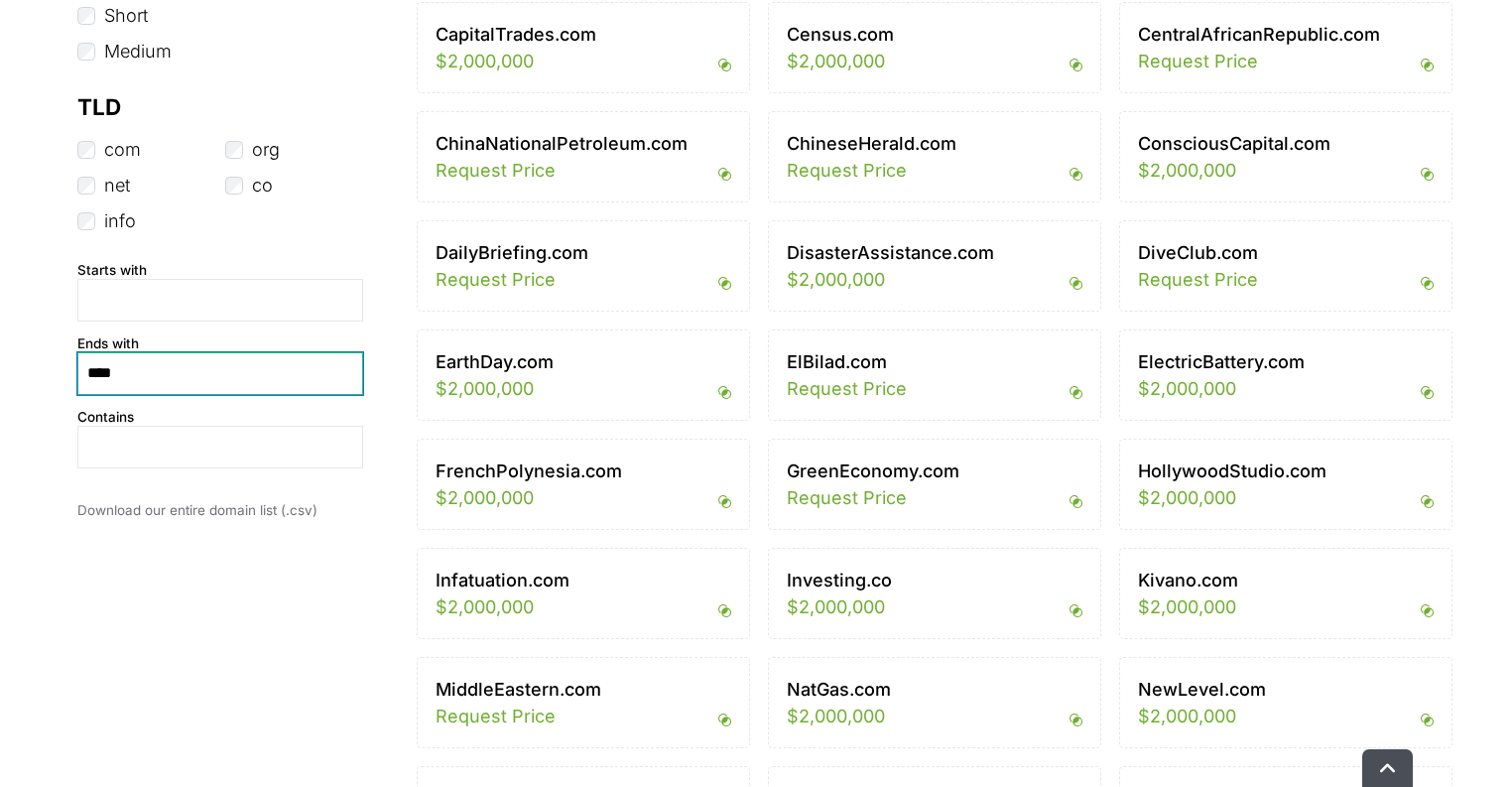type on "*****" 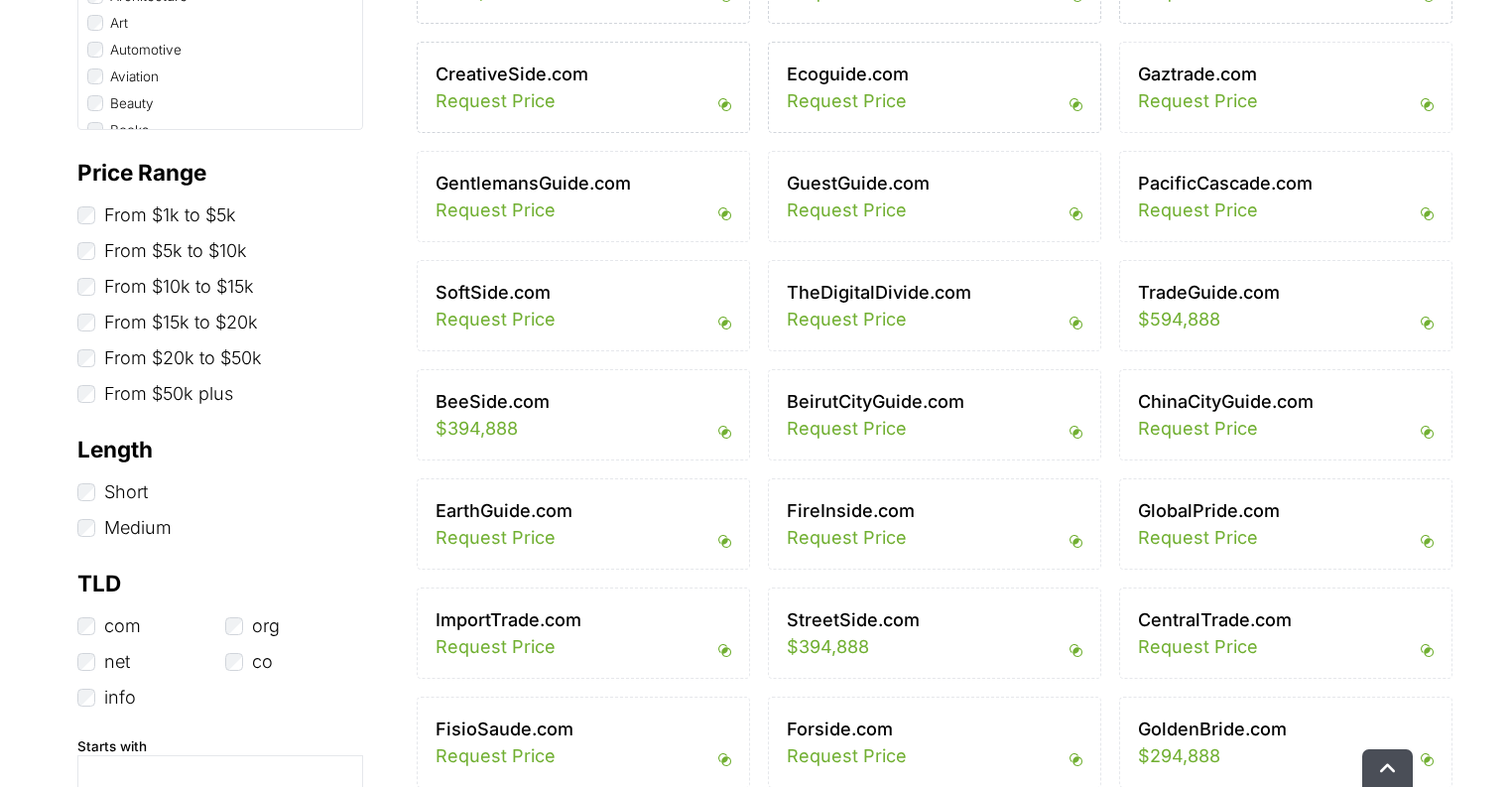 scroll, scrollTop: 953, scrollLeft: 0, axis: vertical 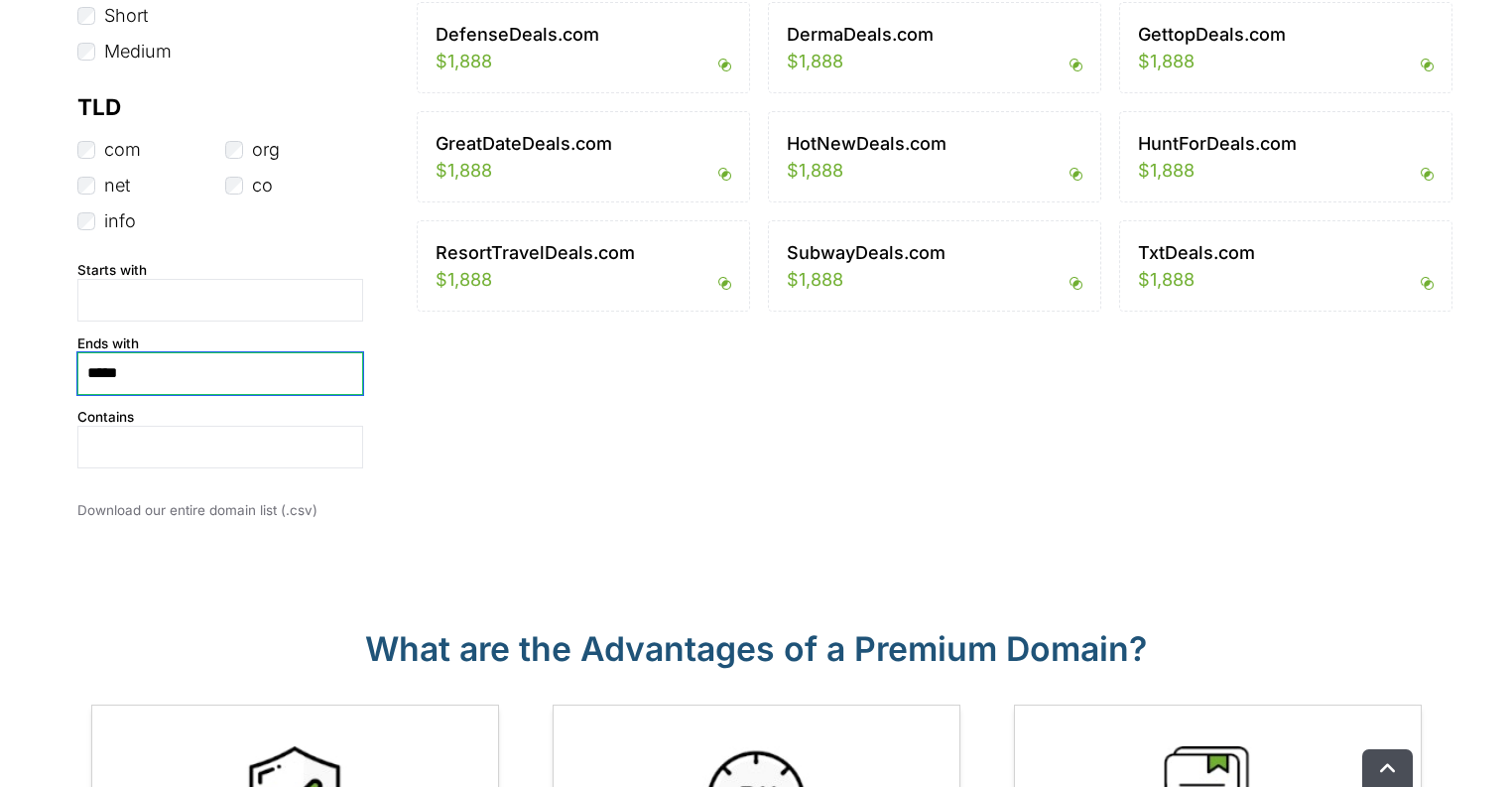 drag, startPoint x: 126, startPoint y: 373, endPoint x: 8, endPoint y: 402, distance: 121.51132 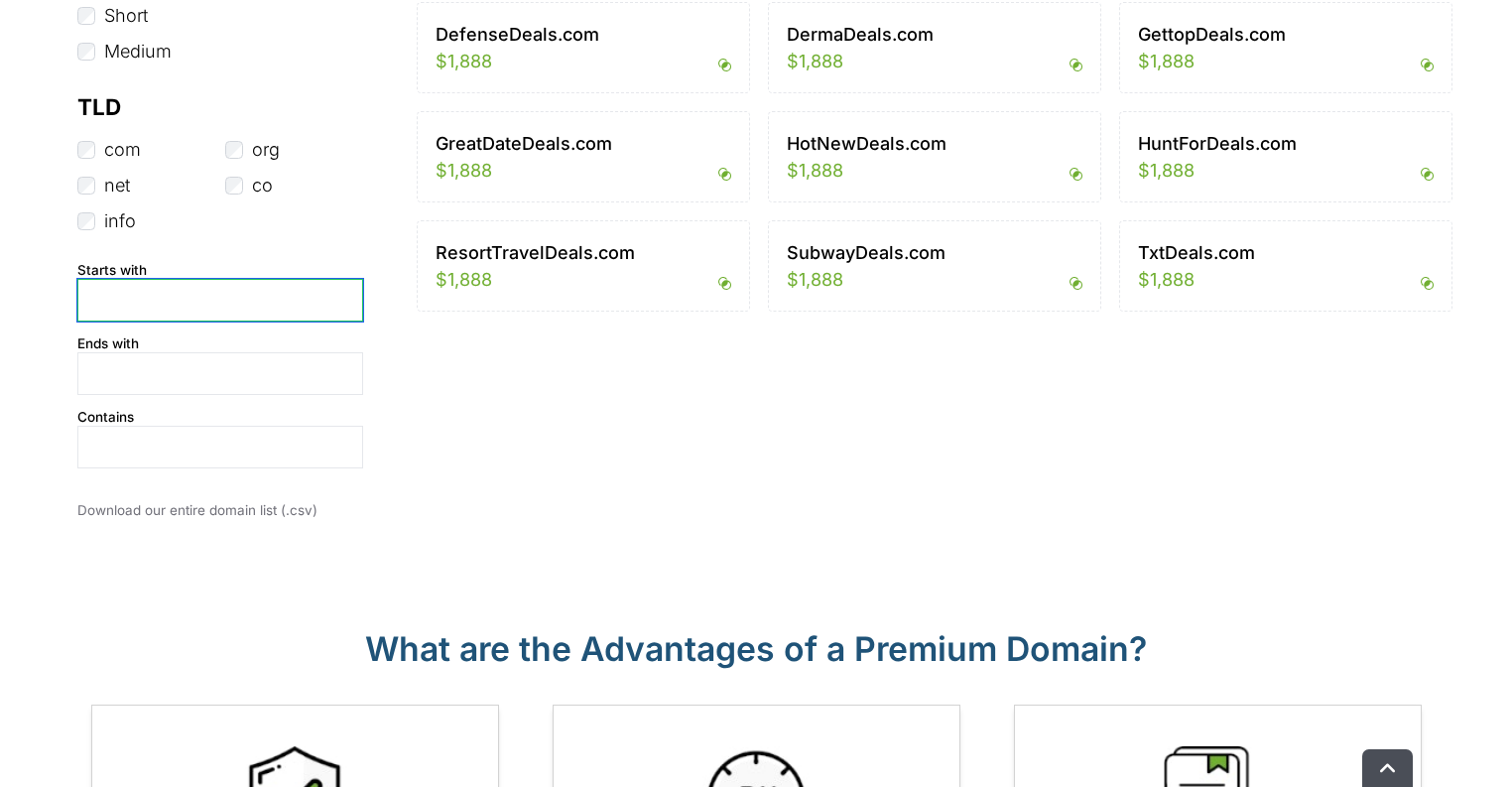 click at bounding box center [220, 300] 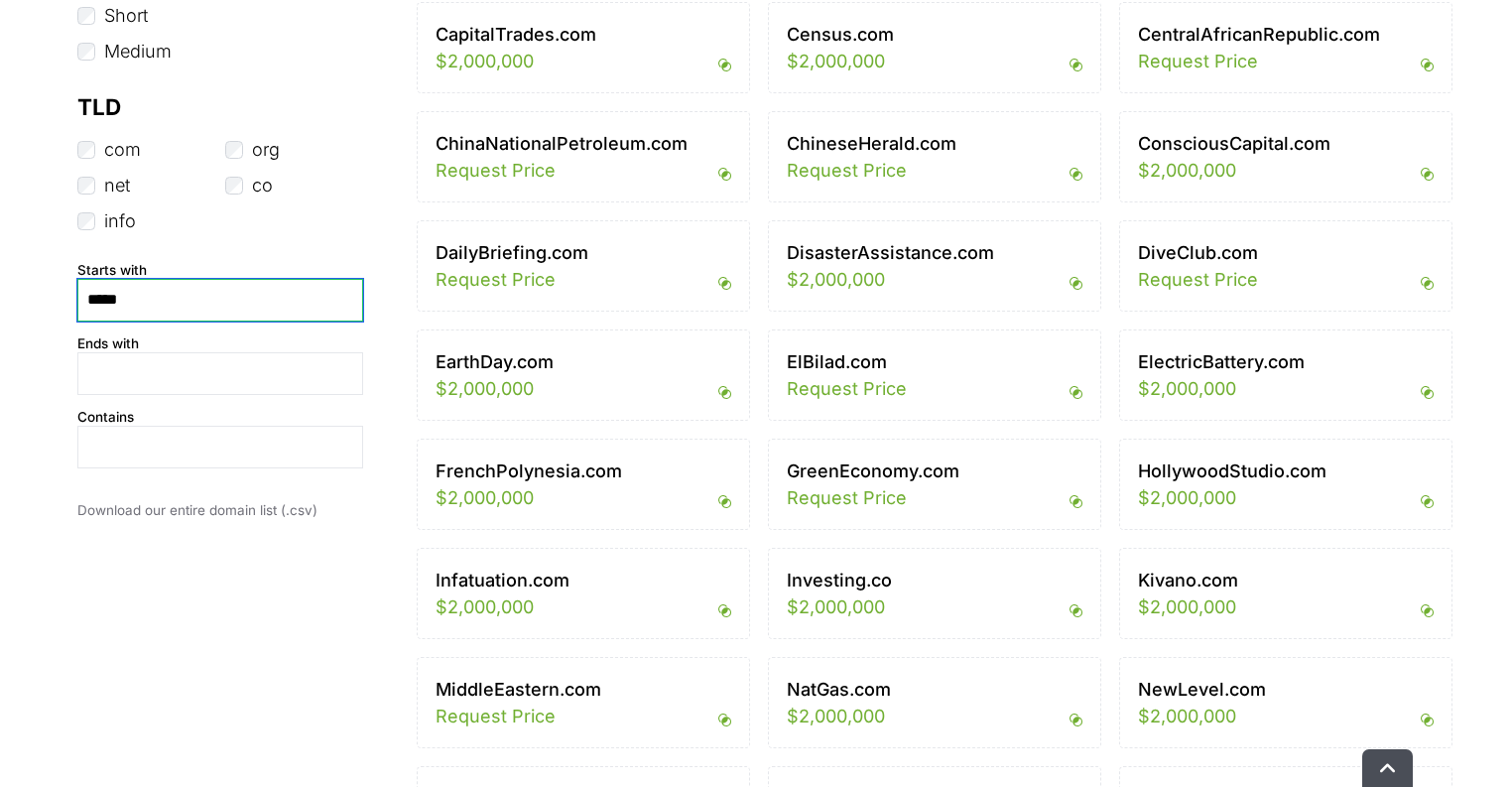 type on "******" 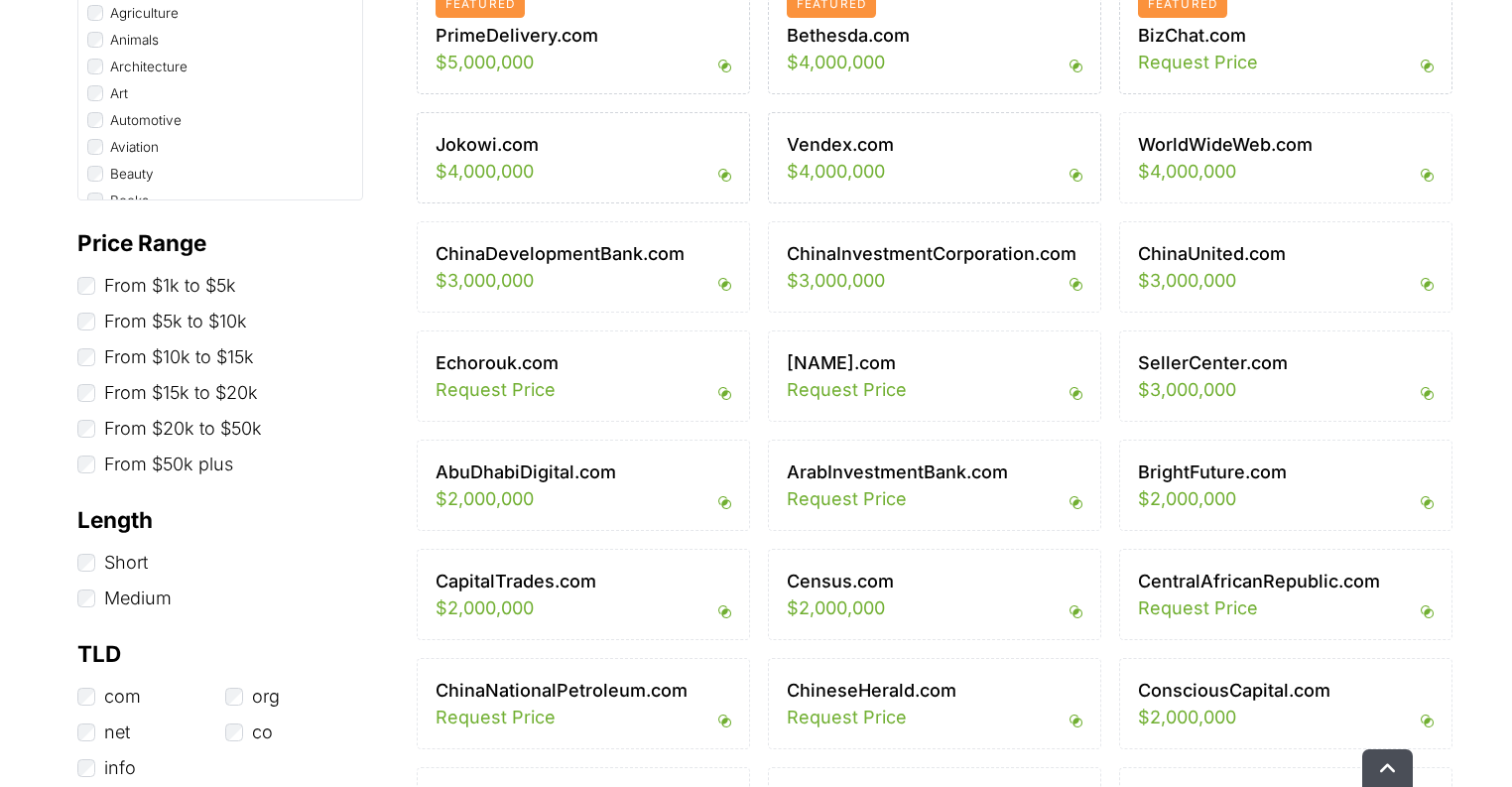 scroll, scrollTop: 794, scrollLeft: 0, axis: vertical 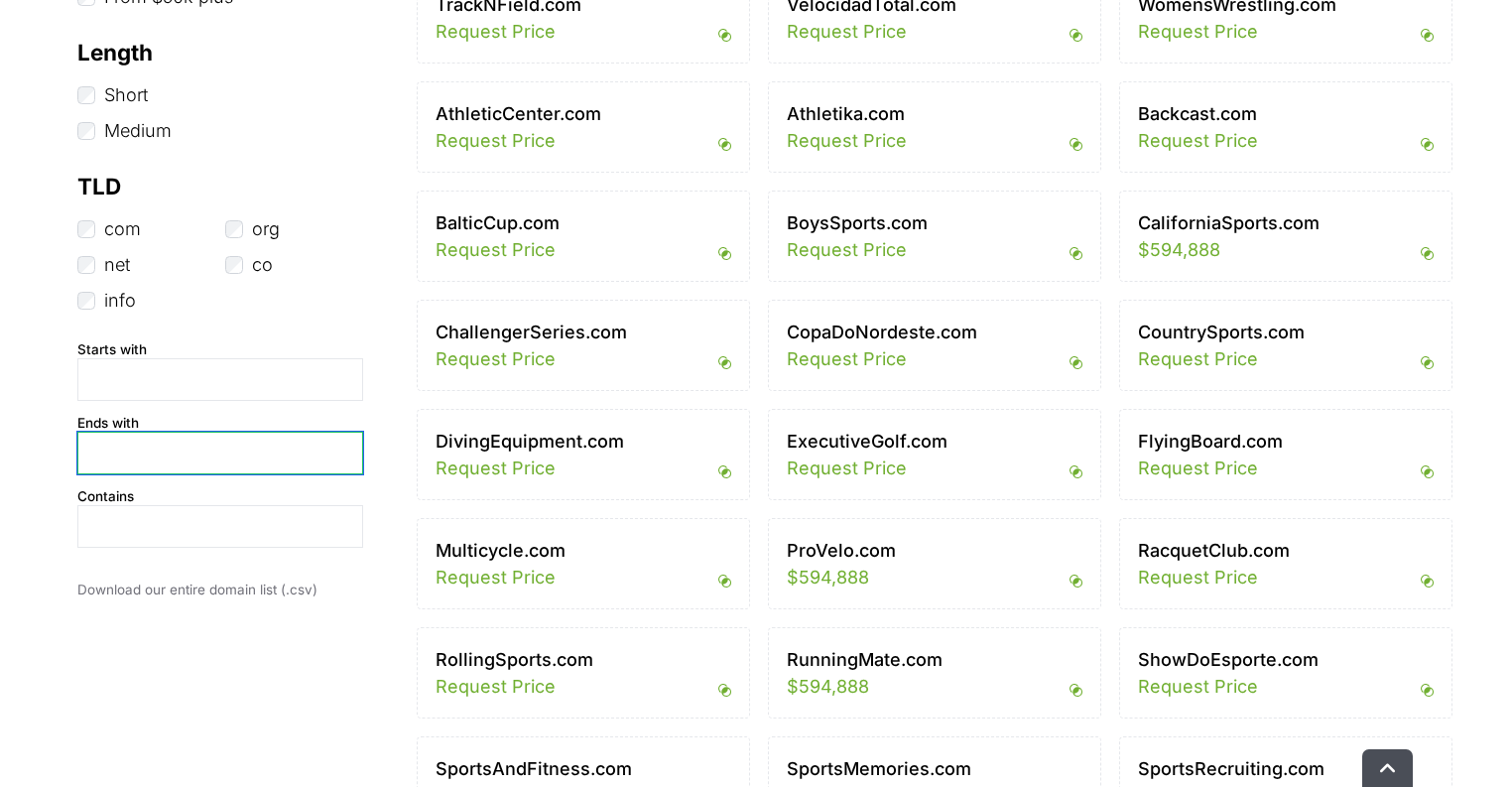 click at bounding box center [220, 453] 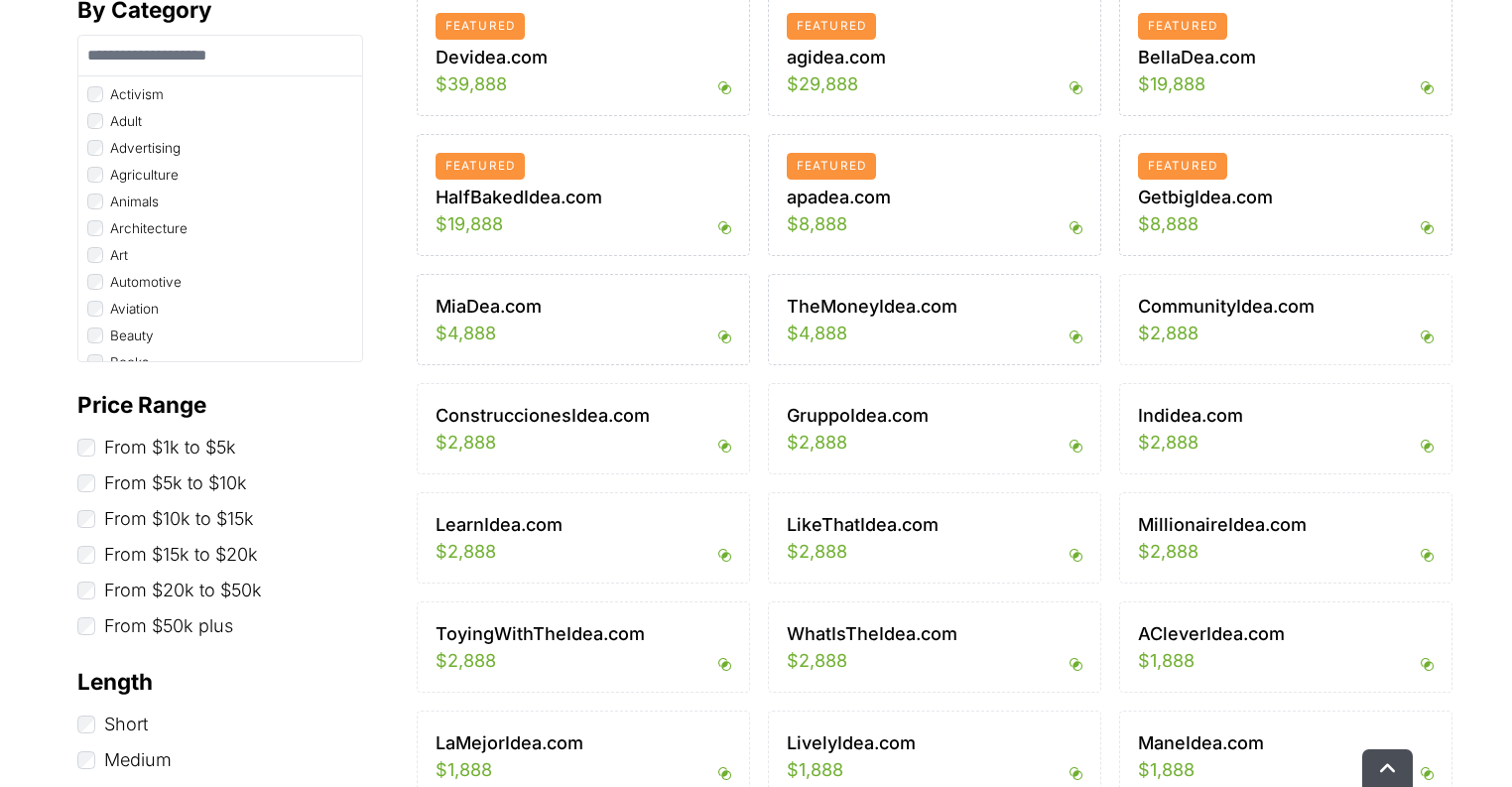 scroll, scrollTop: 635, scrollLeft: 0, axis: vertical 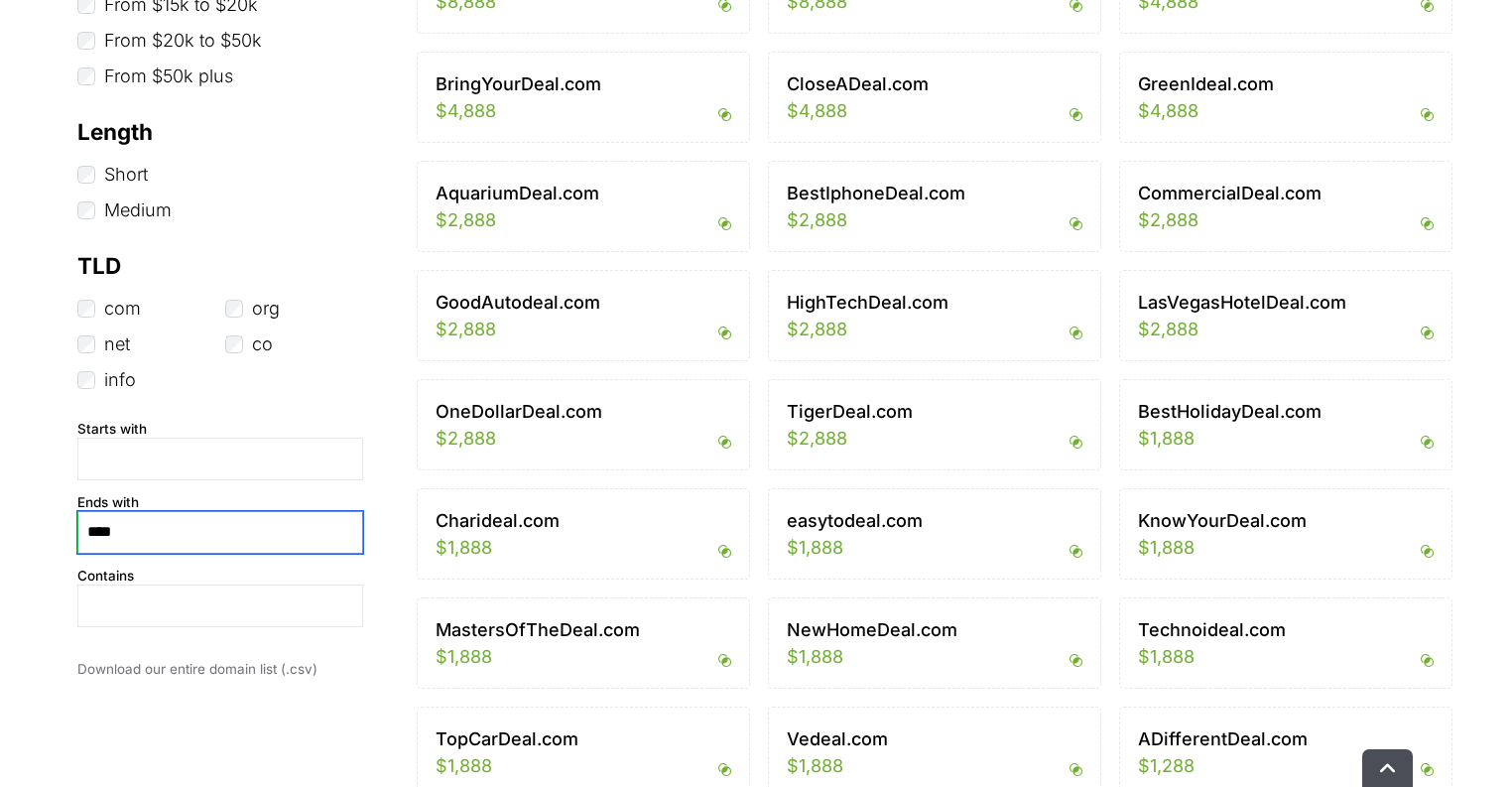 type on "*****" 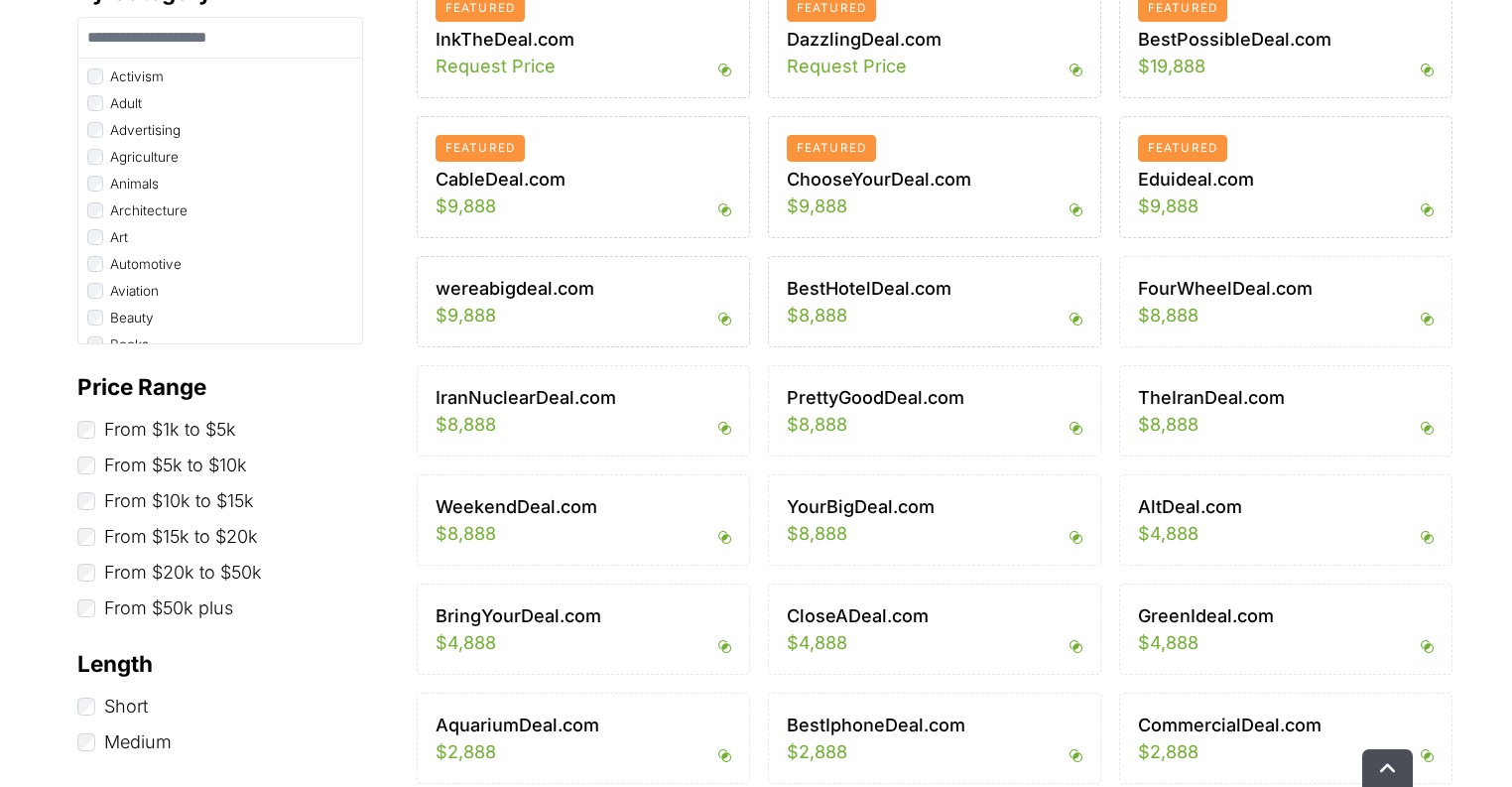 scroll, scrollTop: 635, scrollLeft: 0, axis: vertical 